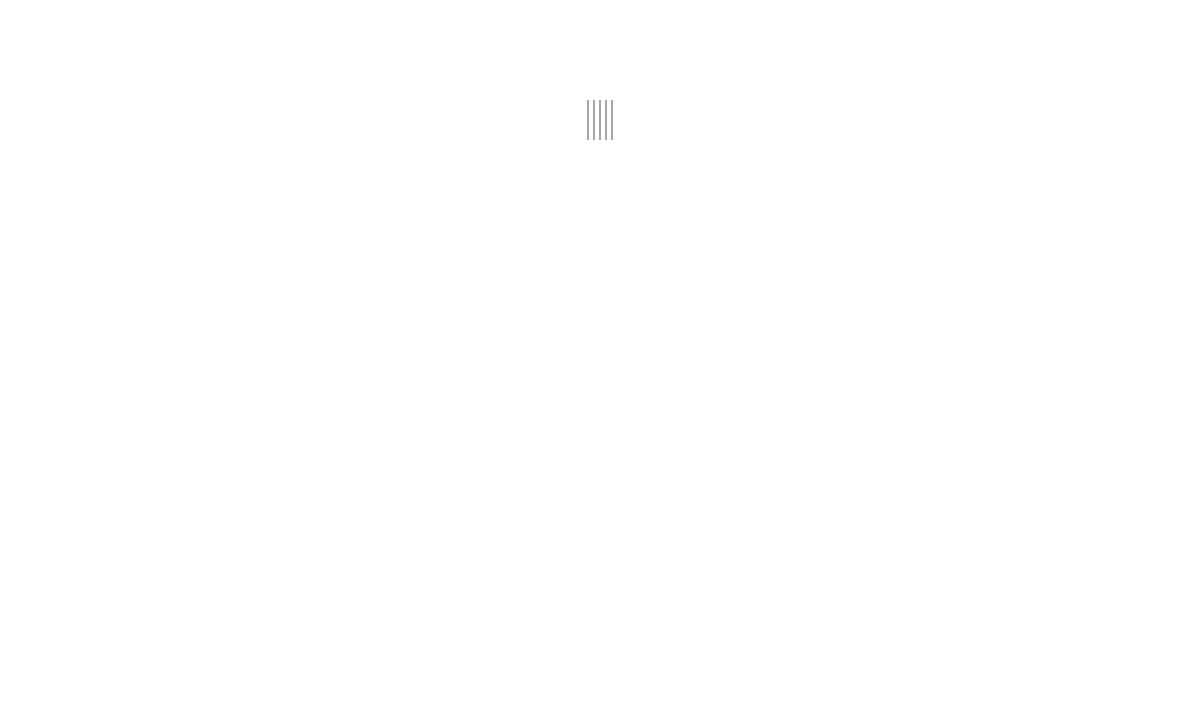 scroll, scrollTop: 0, scrollLeft: 0, axis: both 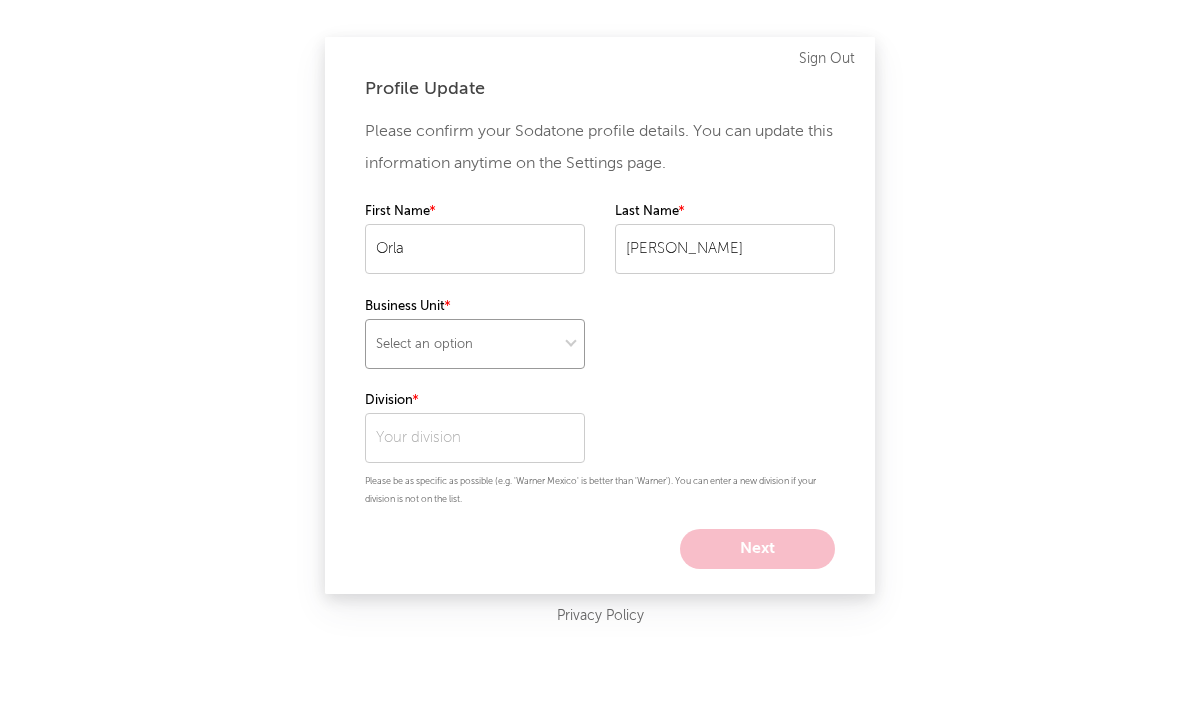 click on "Select an option" at bounding box center (475, 344) 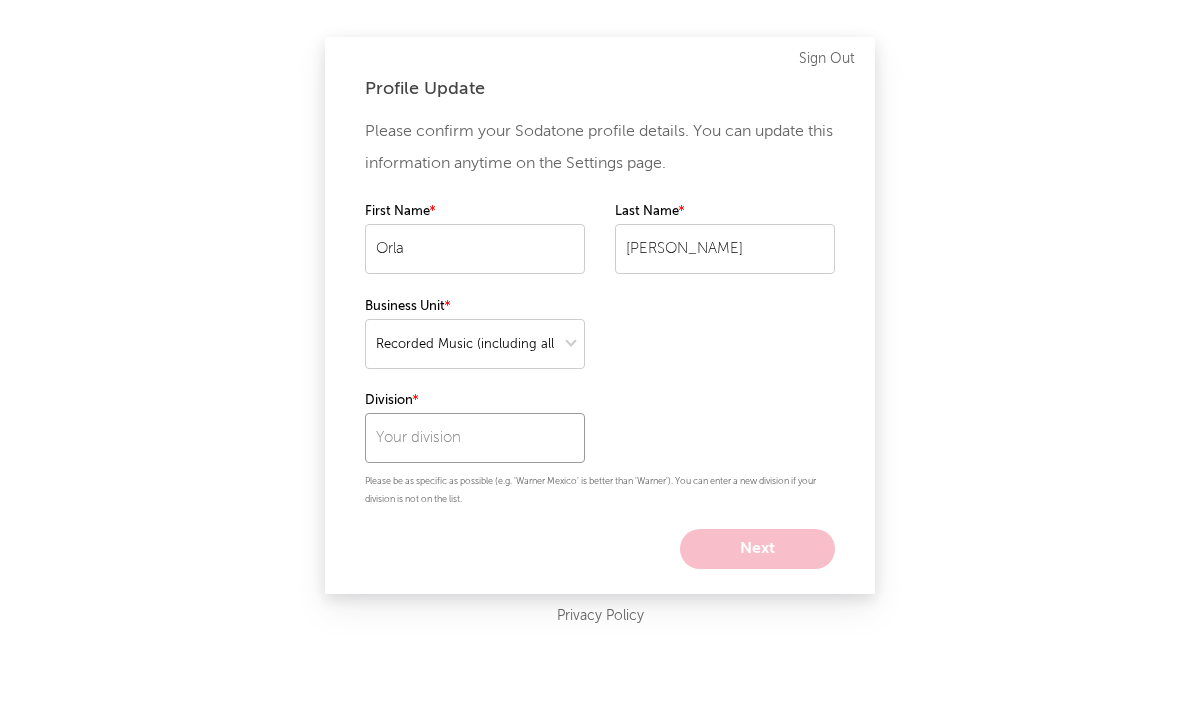 click at bounding box center [475, 438] 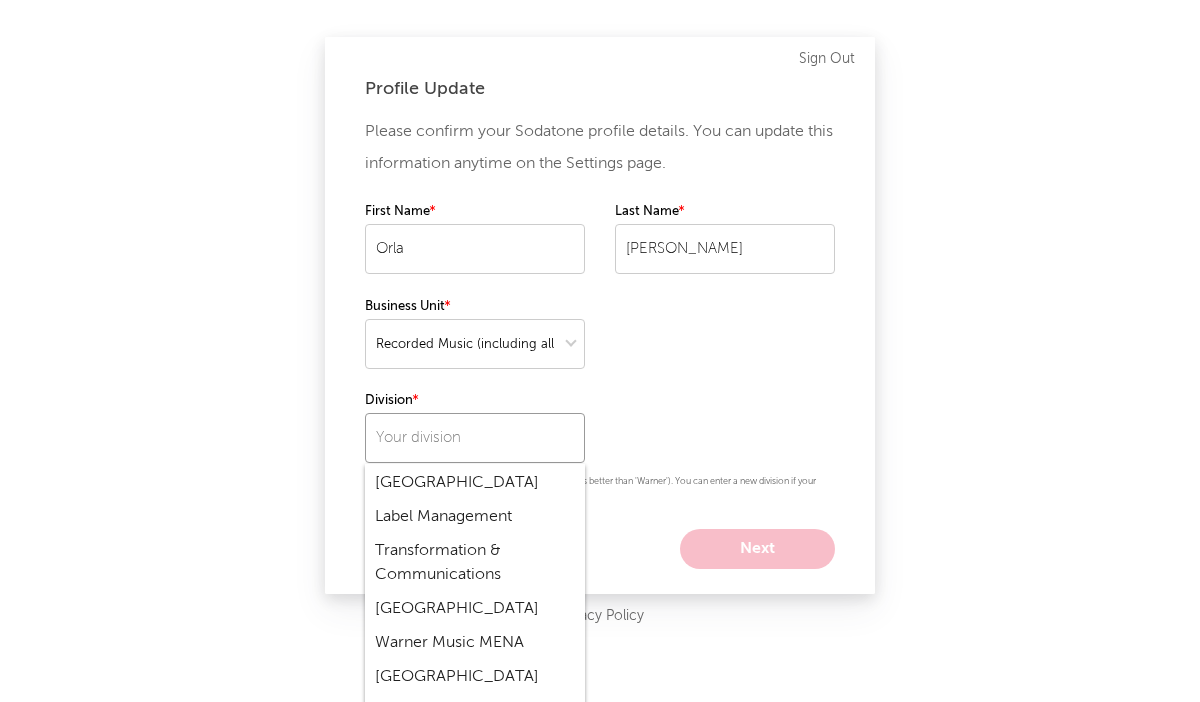 scroll, scrollTop: 5831, scrollLeft: 0, axis: vertical 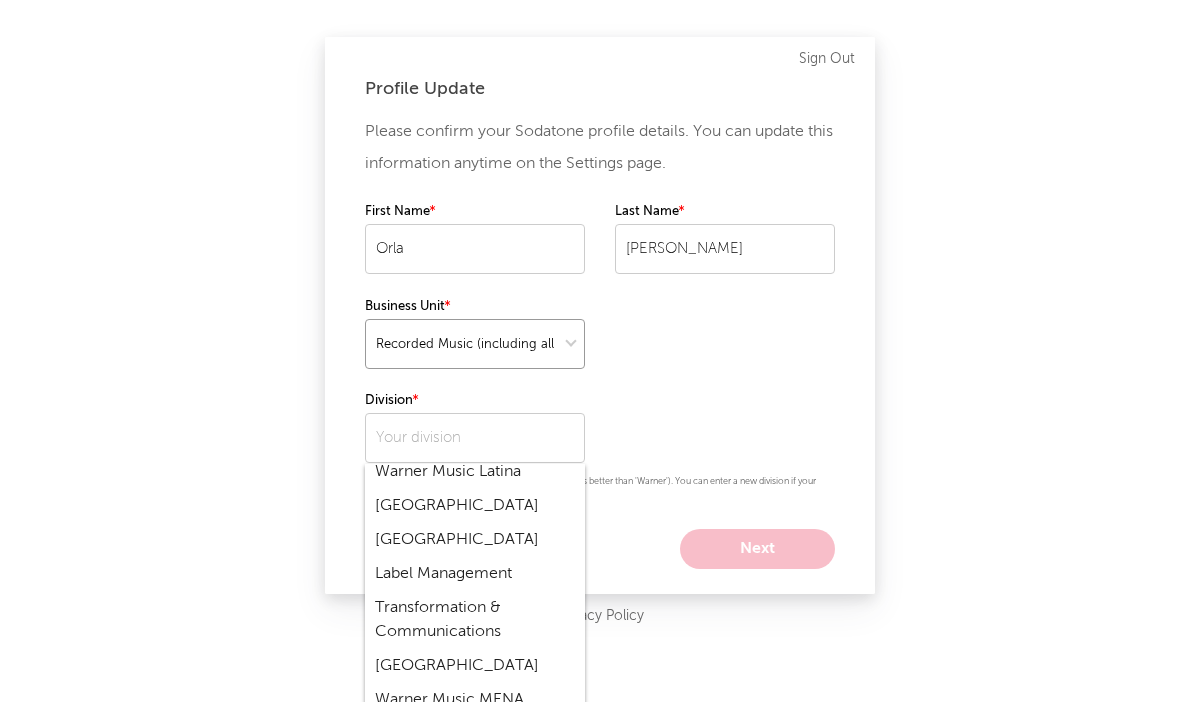 click at bounding box center [475, 344] 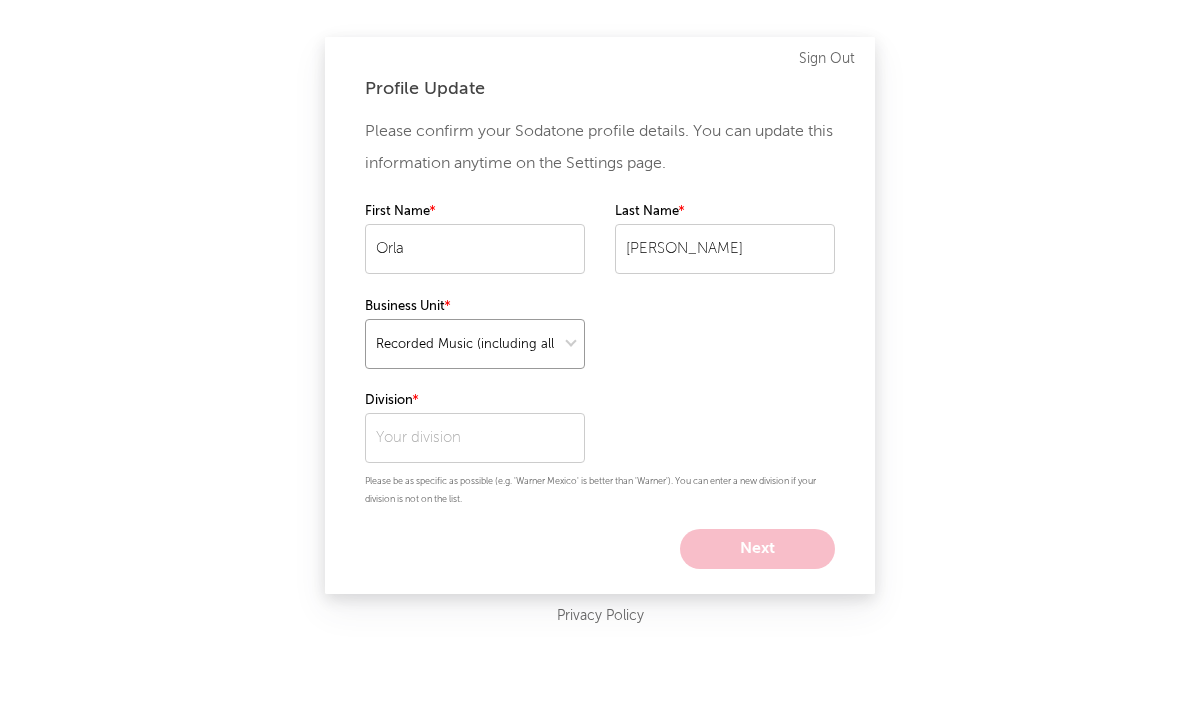 select on "warner_chappell" 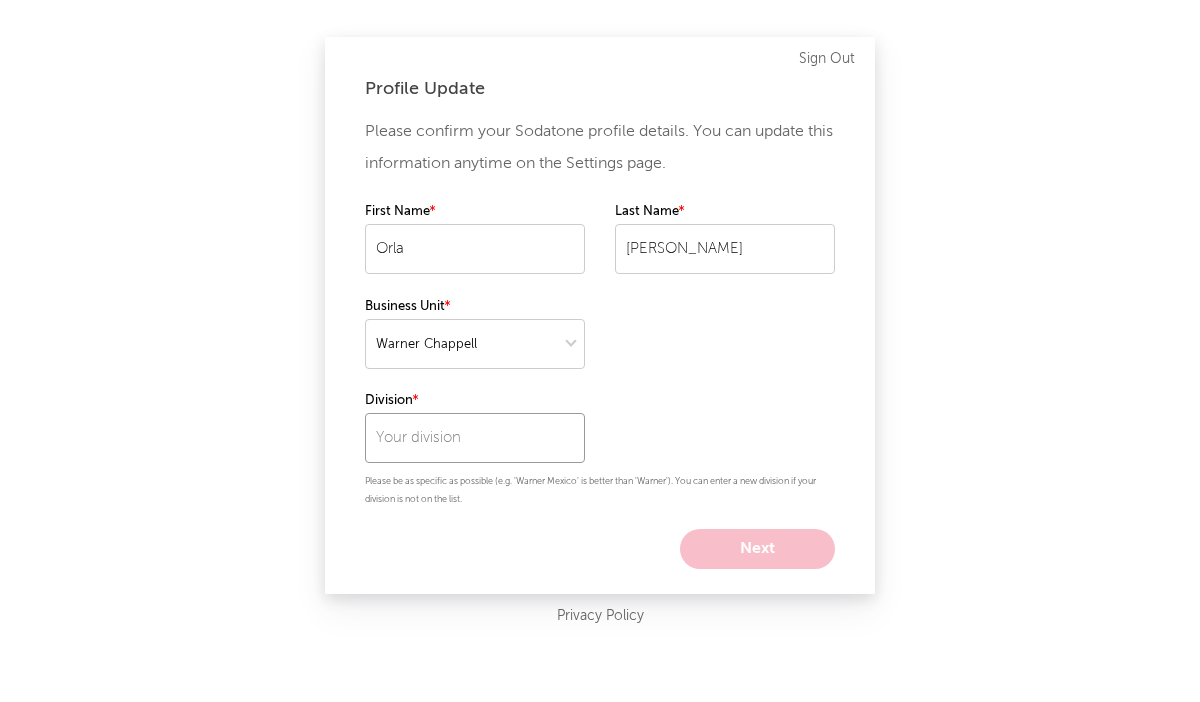 click at bounding box center (475, 438) 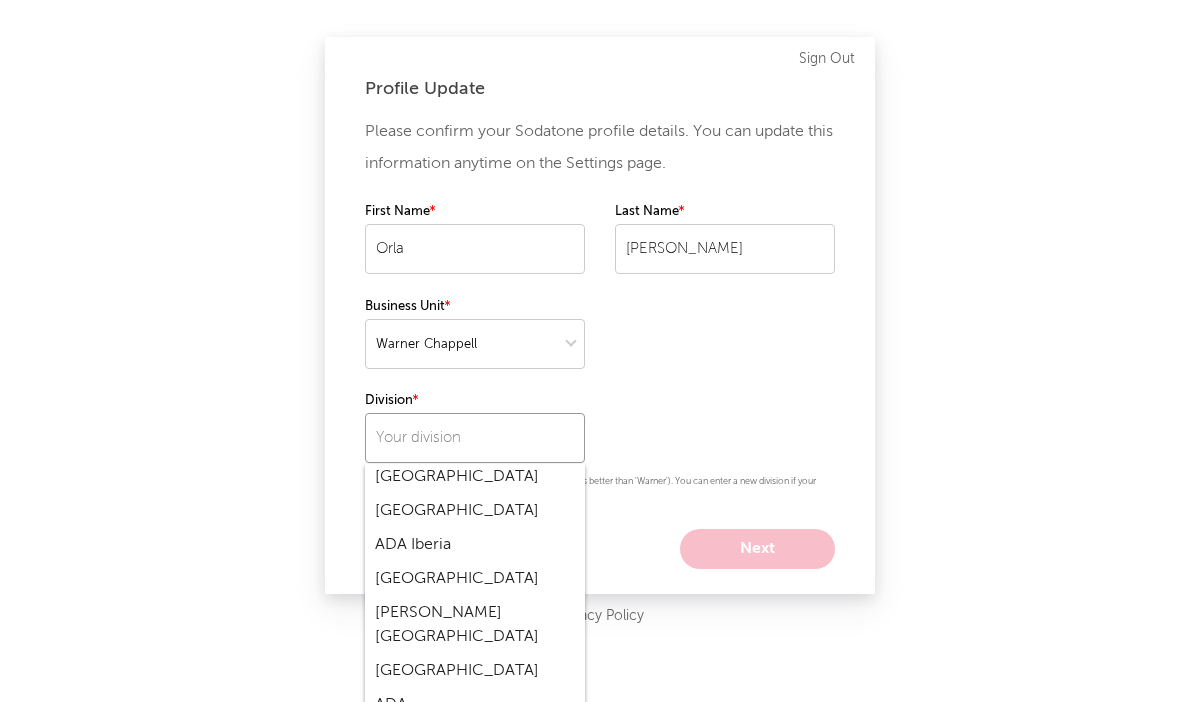 scroll, scrollTop: 2068, scrollLeft: 0, axis: vertical 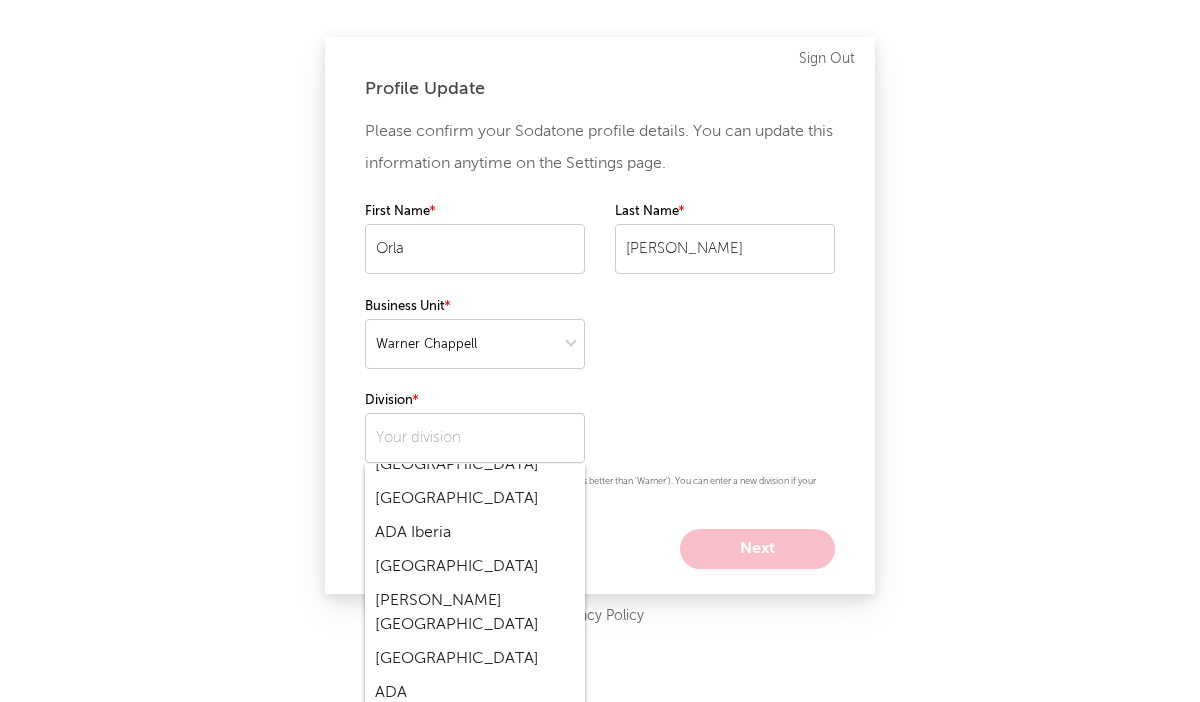 click on "Warner Music UK" at bounding box center (475, 727) 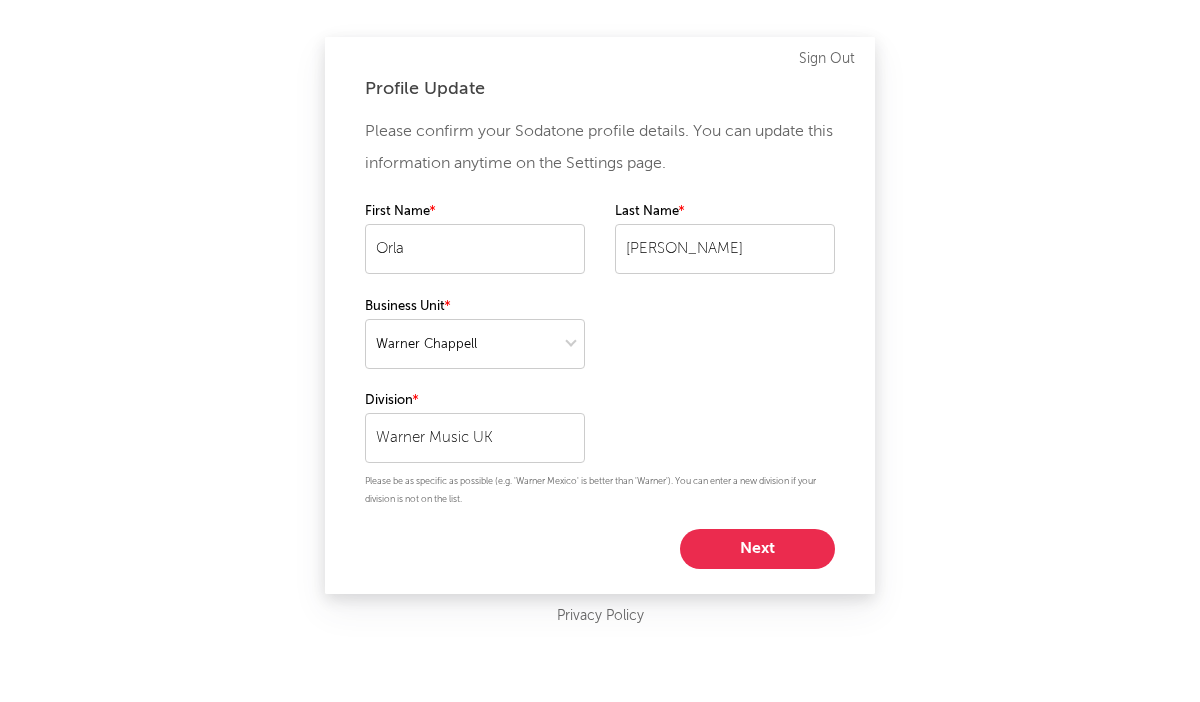 click on "Next" at bounding box center (757, 549) 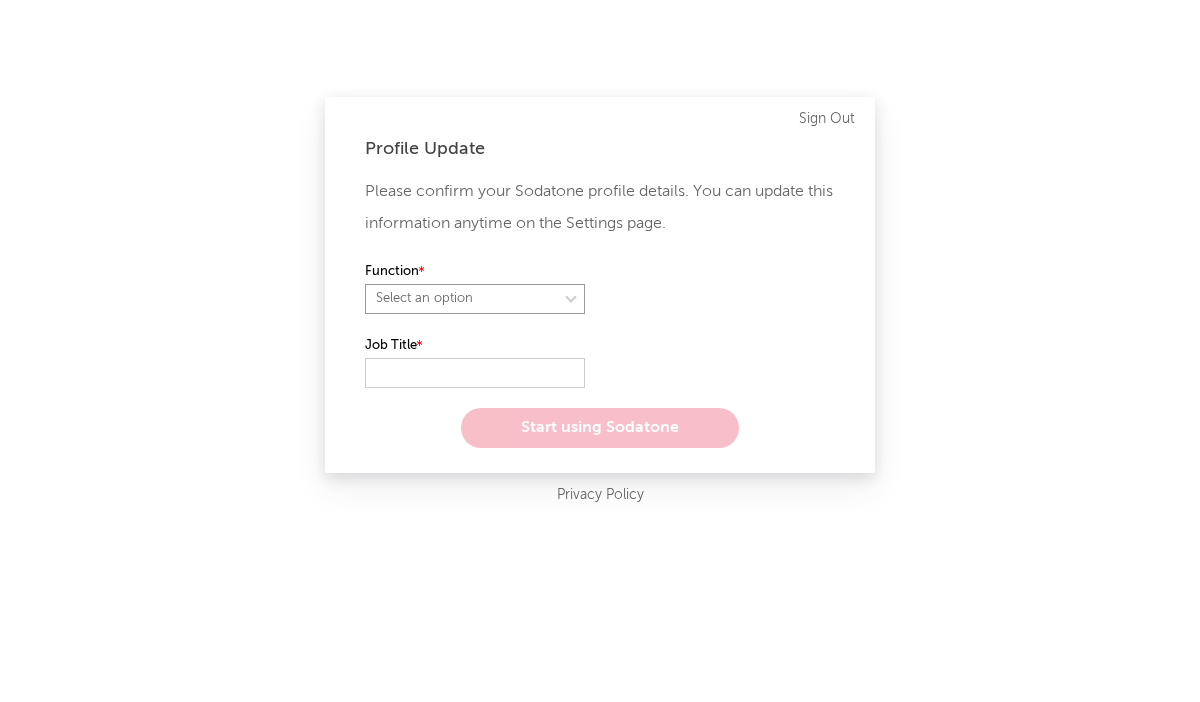click on "Select an option" at bounding box center [475, 299] 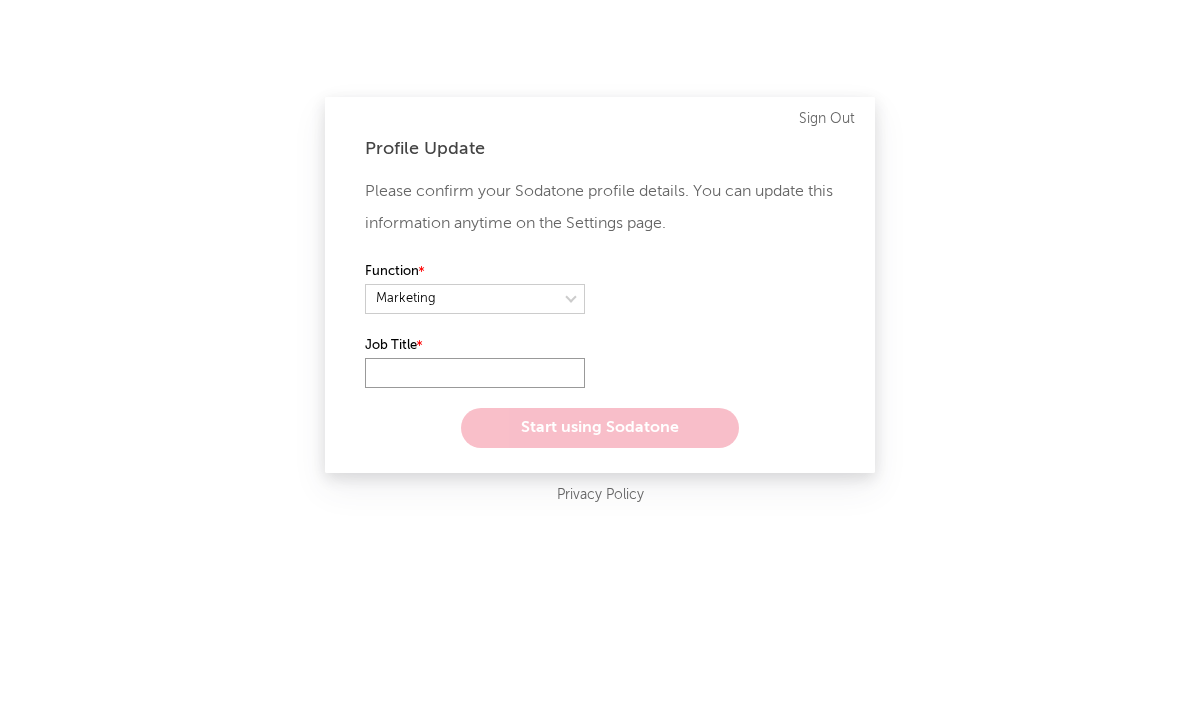 click at bounding box center (475, 373) 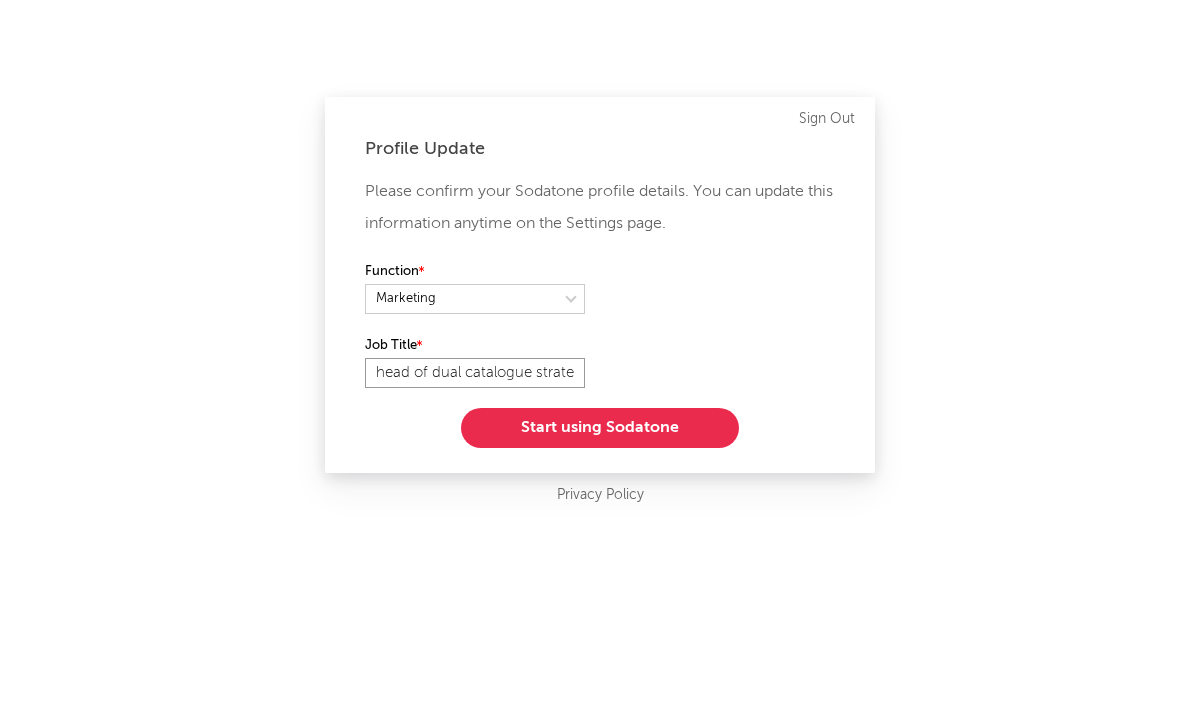 scroll, scrollTop: 0, scrollLeft: 14, axis: horizontal 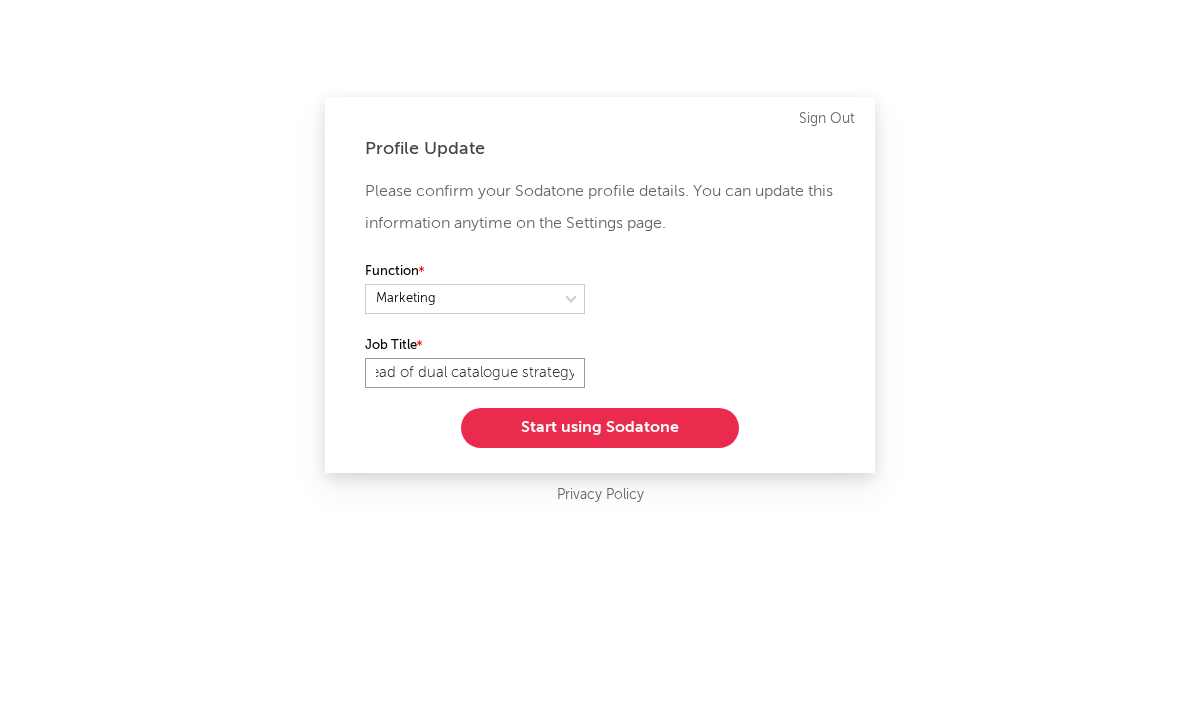 type on "head of dual catalogue strategy" 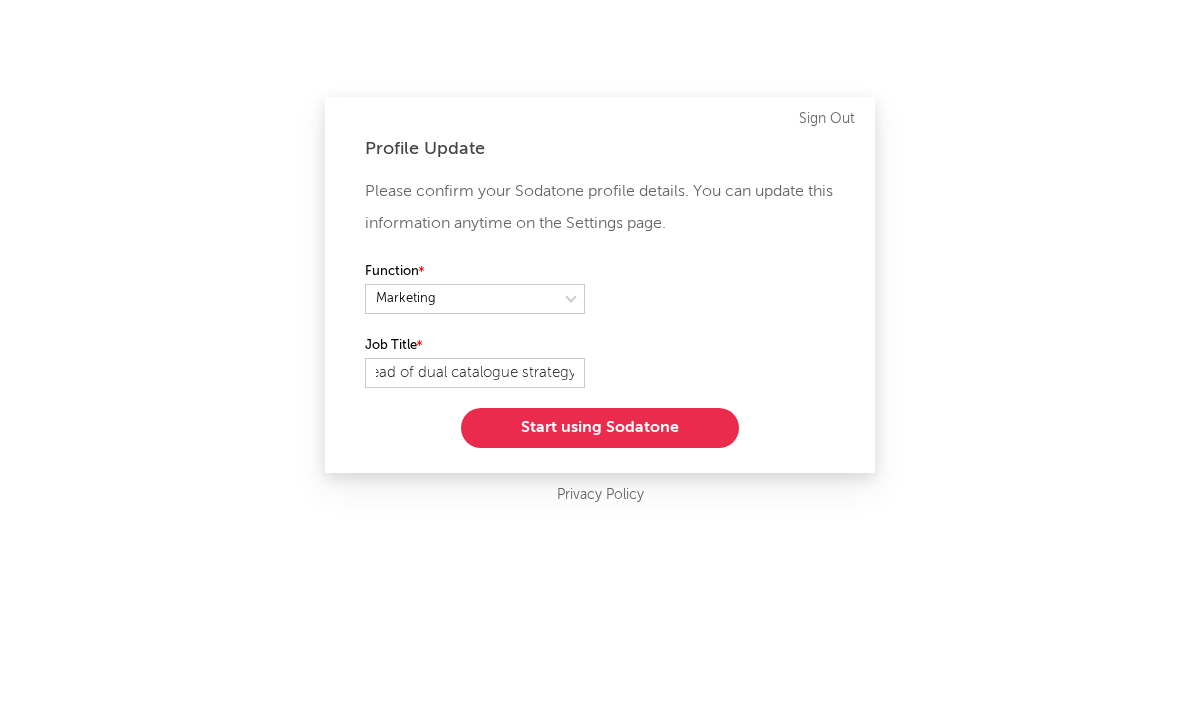 click on "Start using Sodatone" at bounding box center (600, 428) 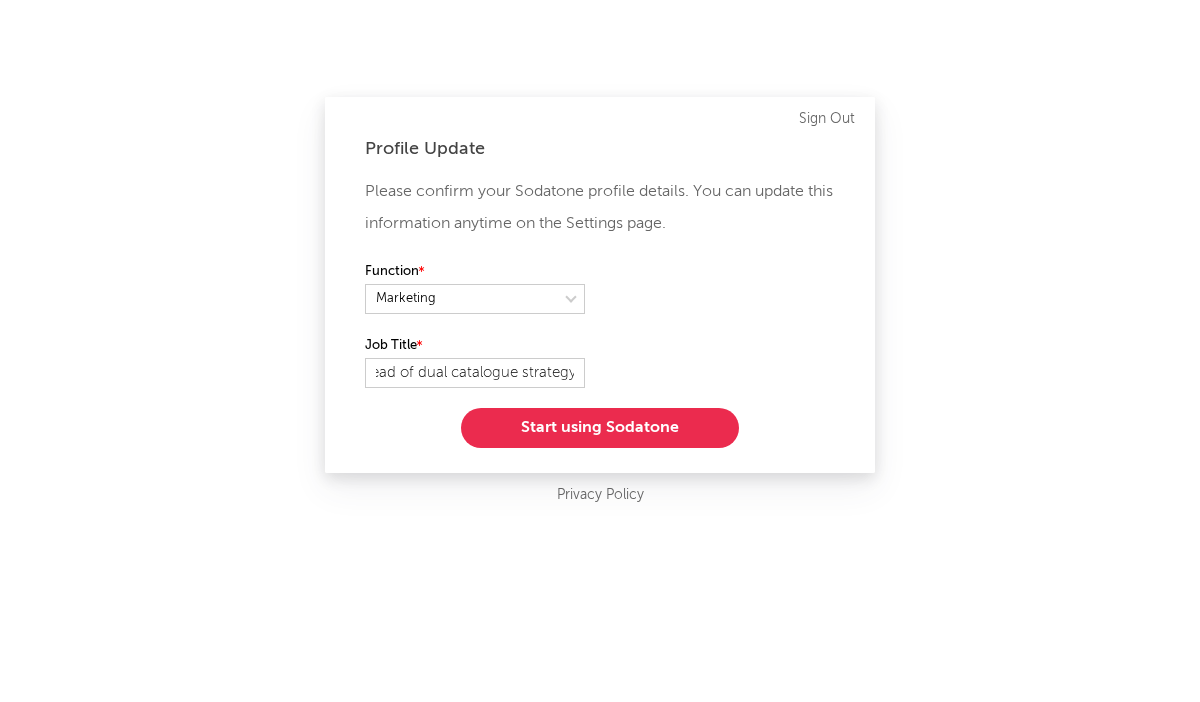 scroll, scrollTop: 0, scrollLeft: 0, axis: both 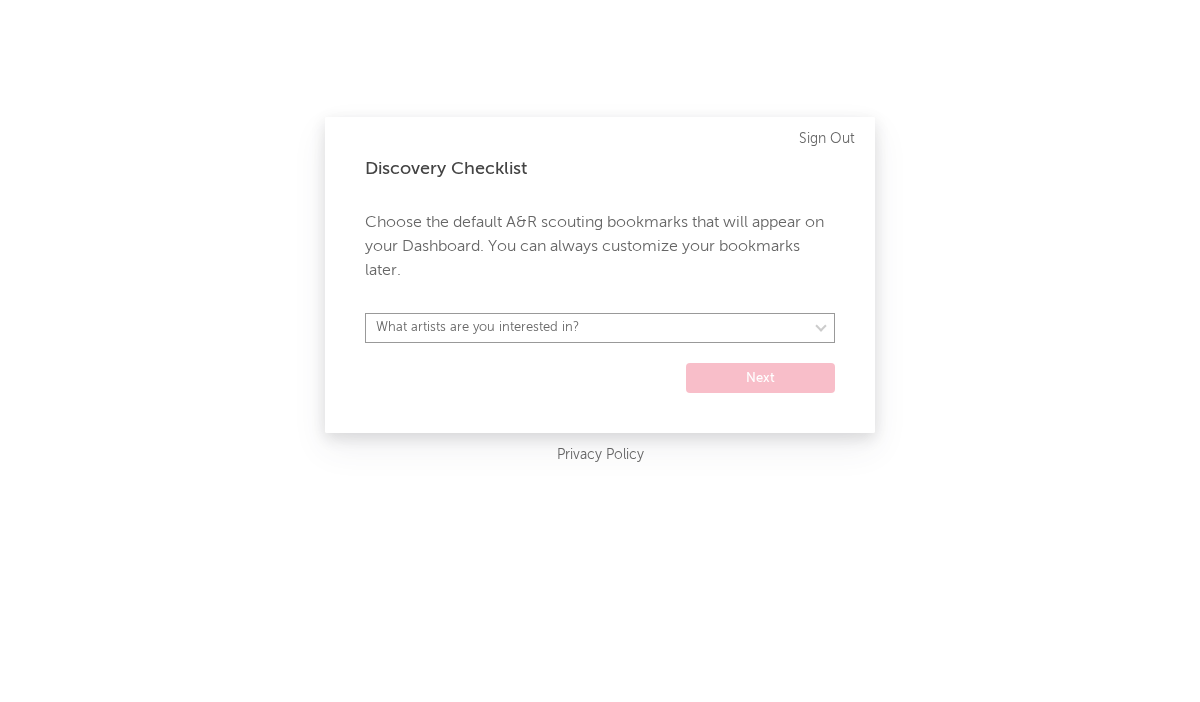click on "What artists are you interested in? Argentina Asia General Australia Austria Belgium Benelux Brasil Canada China Colombia Czech / Slovakia Denmark Emerging Markets Finland France Germany Global Dance Hong Kong India Indonesia Ireland Israel Italy Japan Korea Malaysia Mexico Middle East Nashville Netherlands New Zealand Norway Philippines Poland Portugal Regional Mexican Russia Singapore South Africa Spain Sweden Taiwan Thailand Turkey UK Alt/Pop UK Charts UK General UK Urban US Alt US Alt/Pop US General US Latin US Urban Vietnam WC Argentina WC Brazil WC Colombia WC Mexico WC Nashville WC Scandinavia WC Spain WC US Alt WC US Alt/Pop WC US General WC US Urban WMG General" at bounding box center [600, 328] 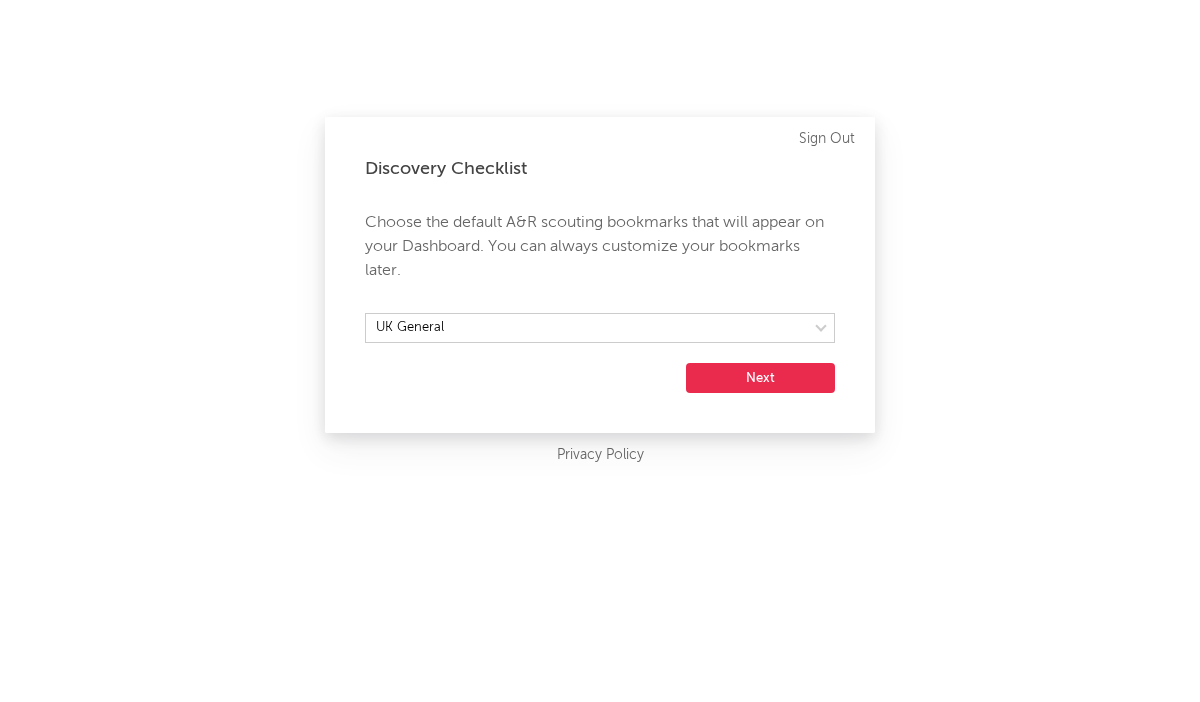 click on "Next" at bounding box center [760, 378] 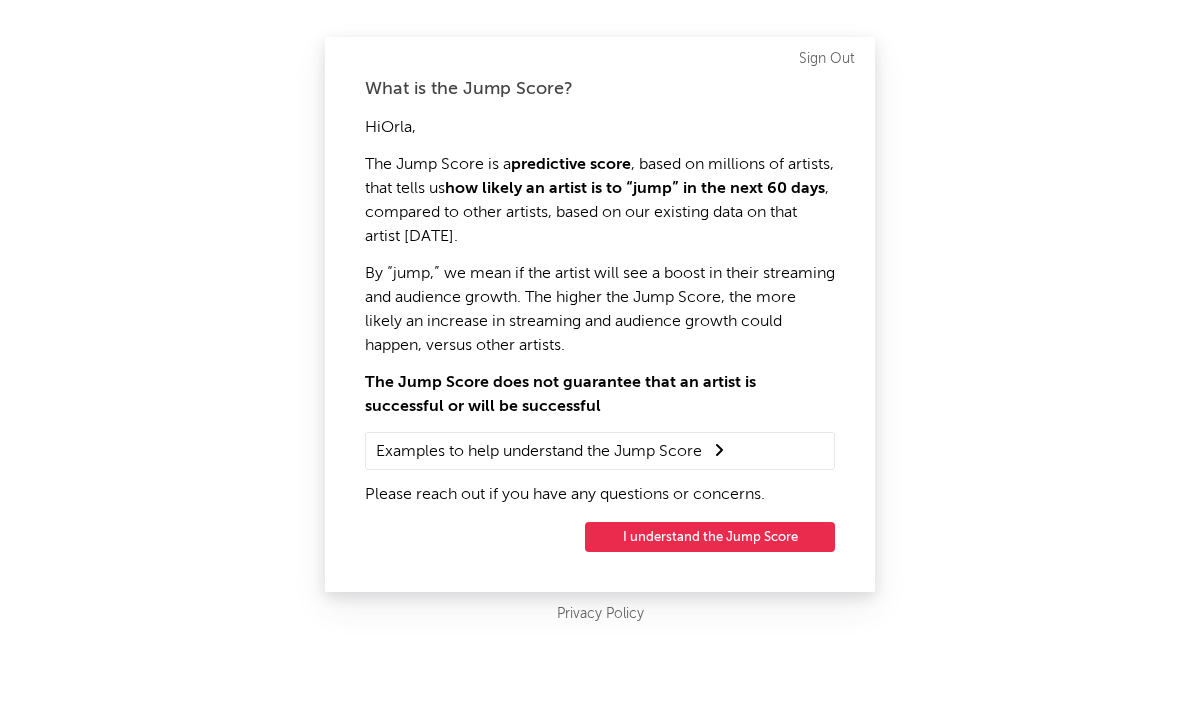 click on "Examples to help understand the Jump Score" at bounding box center (600, 451) 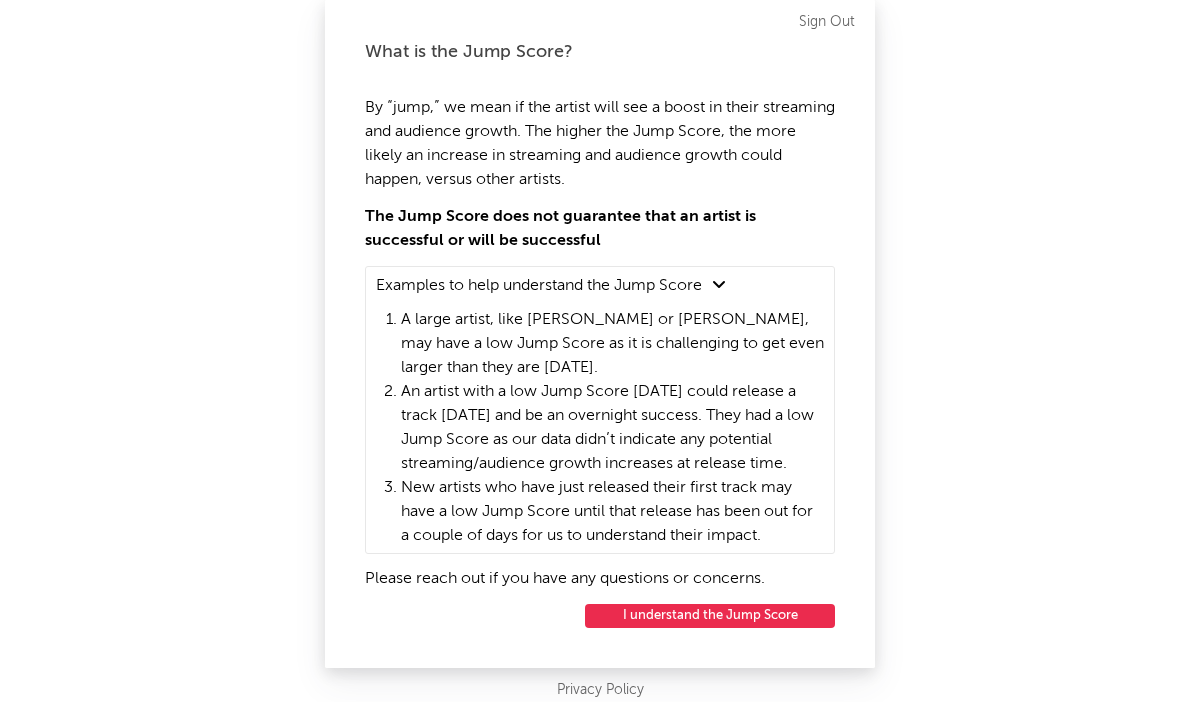 scroll, scrollTop: 131, scrollLeft: 0, axis: vertical 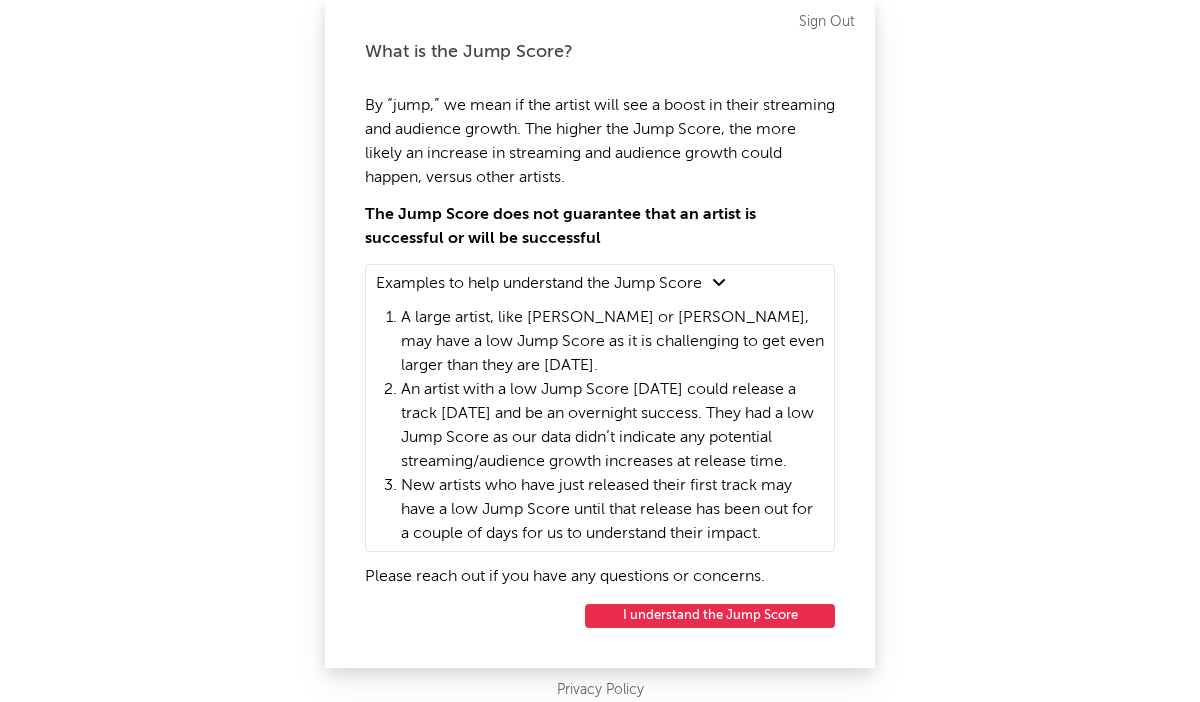 click on "I understand the Jump Score" at bounding box center (710, 616) 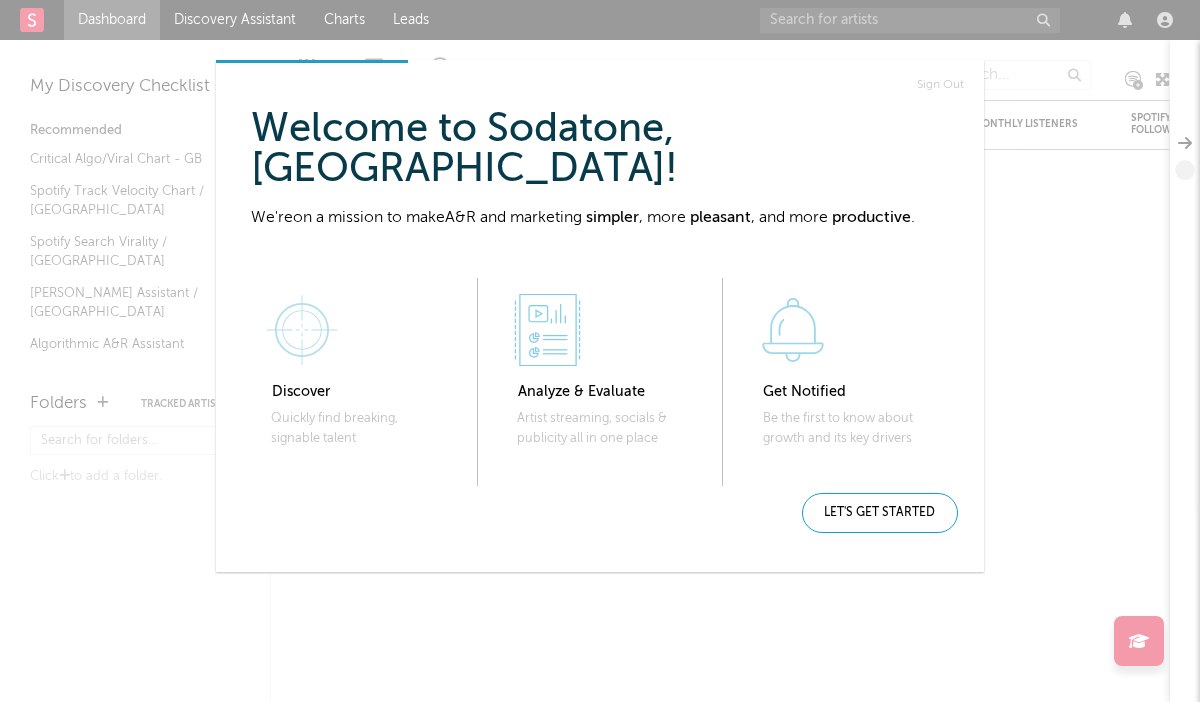 click 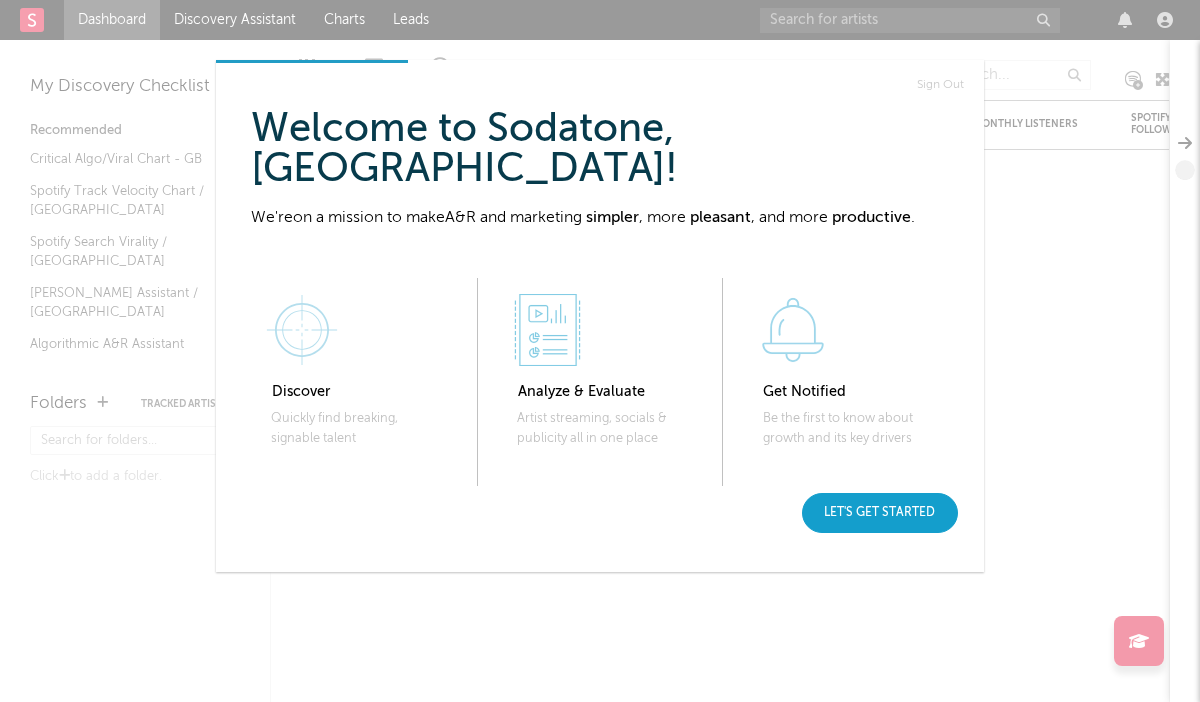 click on "Let's get started" at bounding box center (880, 513) 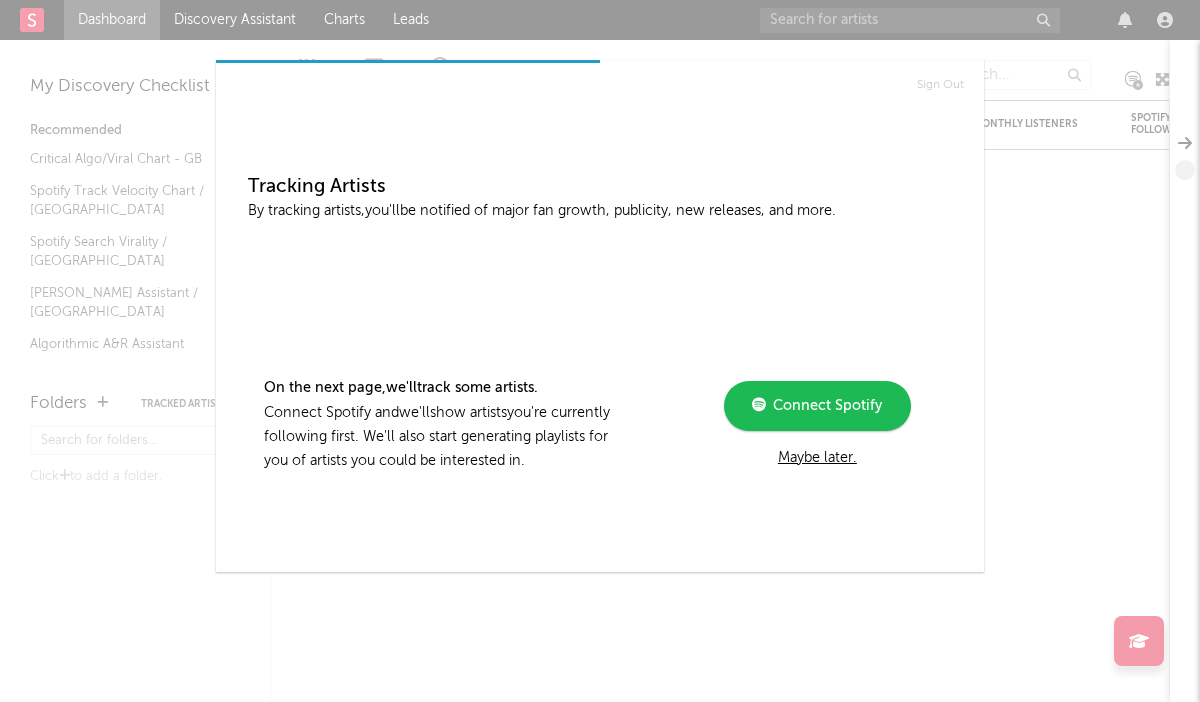 click on "Connect Spotify" at bounding box center (817, 406) 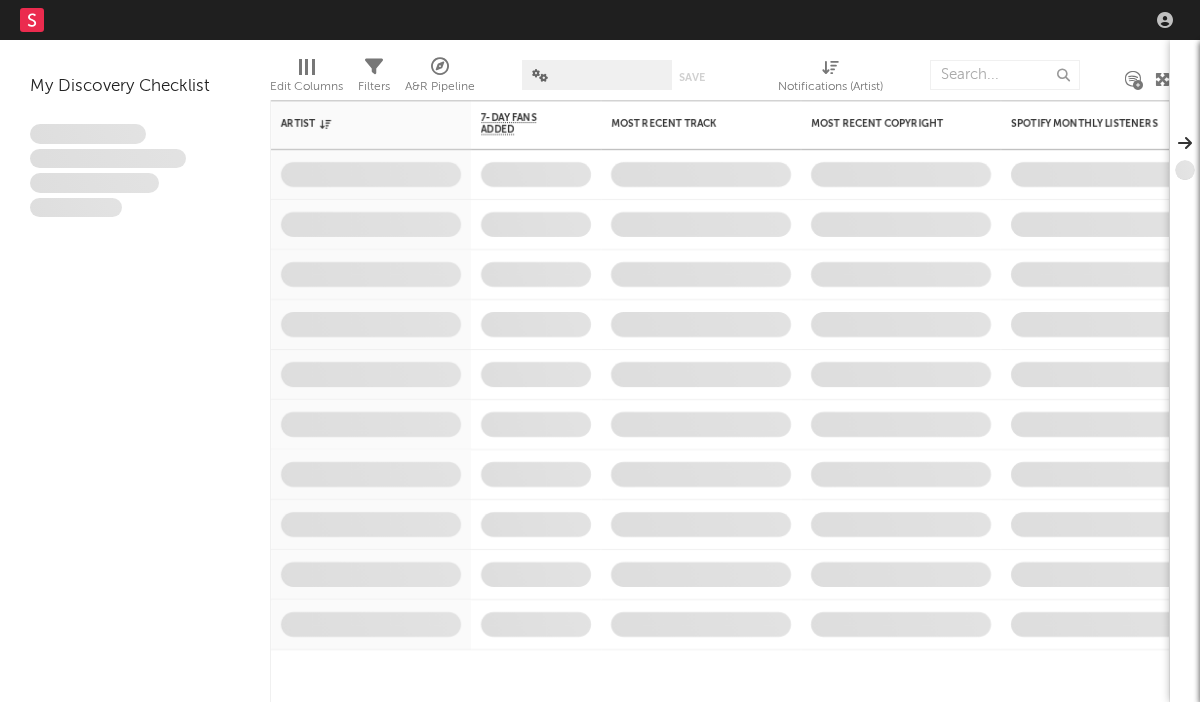 scroll, scrollTop: 0, scrollLeft: 0, axis: both 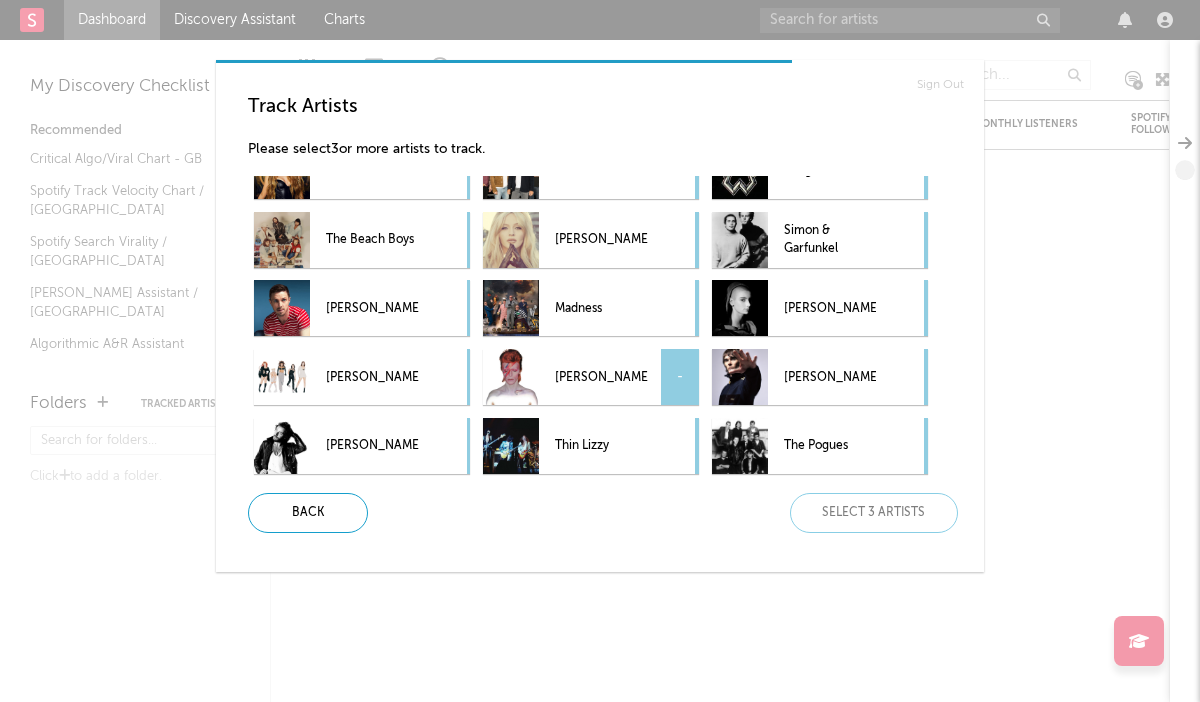 click on "[PERSON_NAME]" at bounding box center [601, 377] 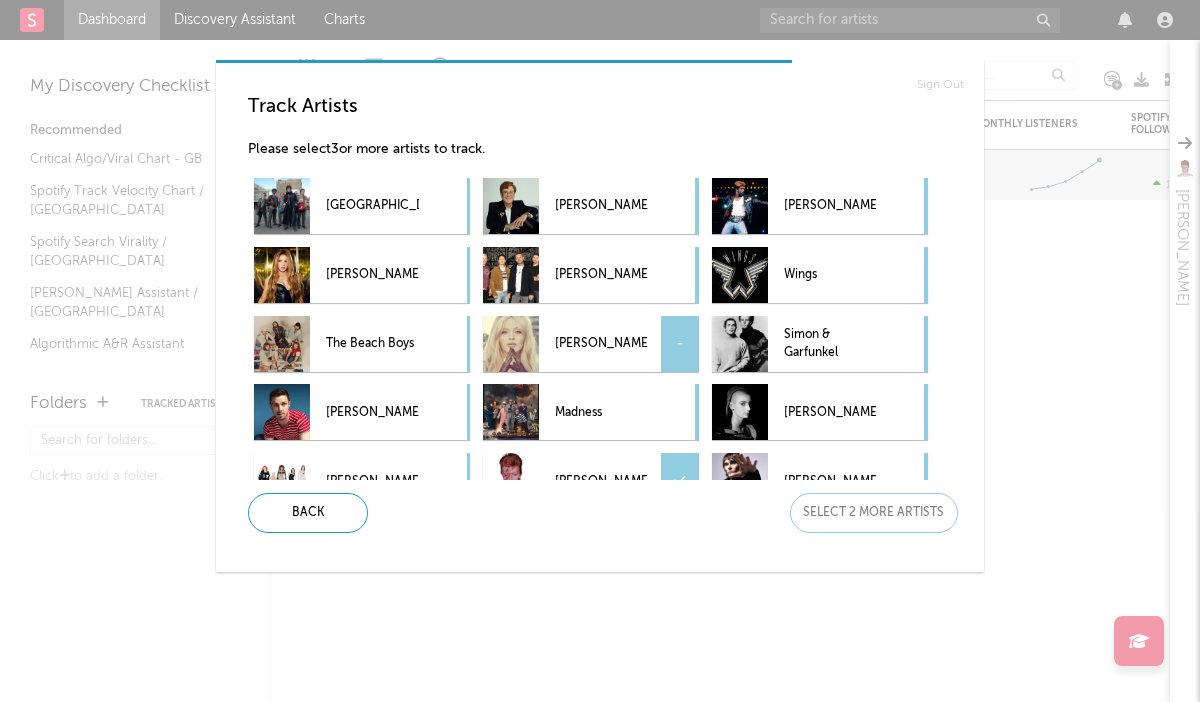scroll, scrollTop: 1376, scrollLeft: 0, axis: vertical 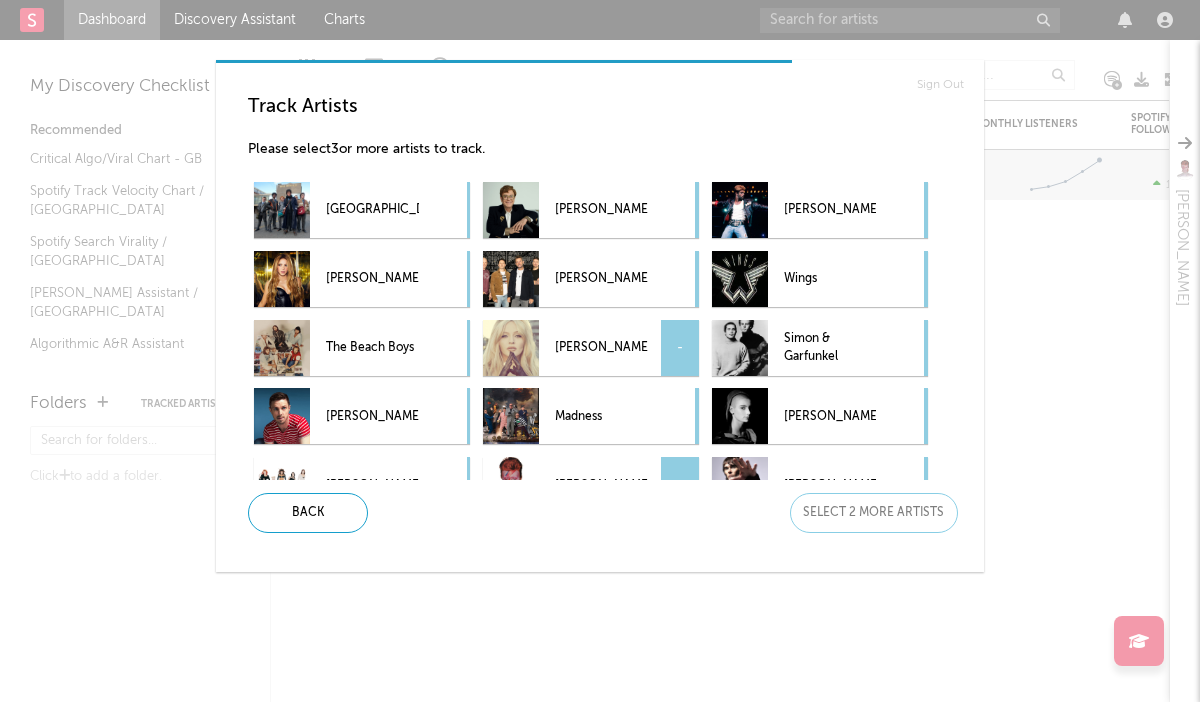 click on "[PERSON_NAME]" at bounding box center [601, 348] 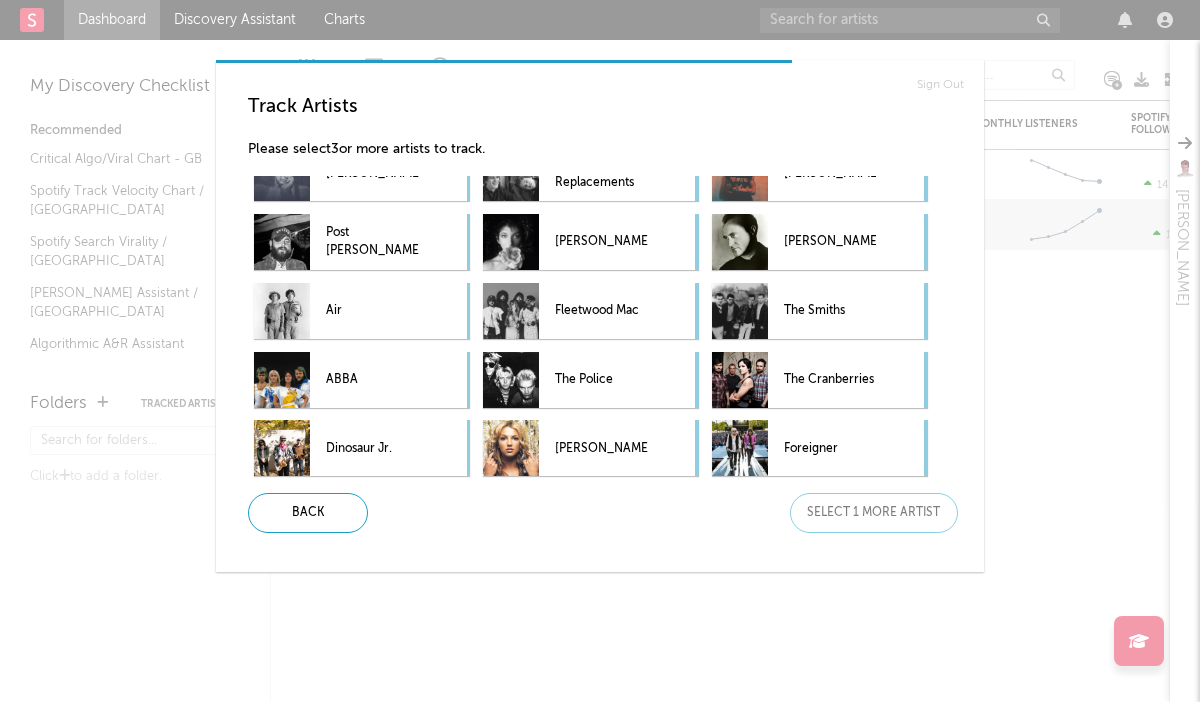 scroll, scrollTop: 990, scrollLeft: 0, axis: vertical 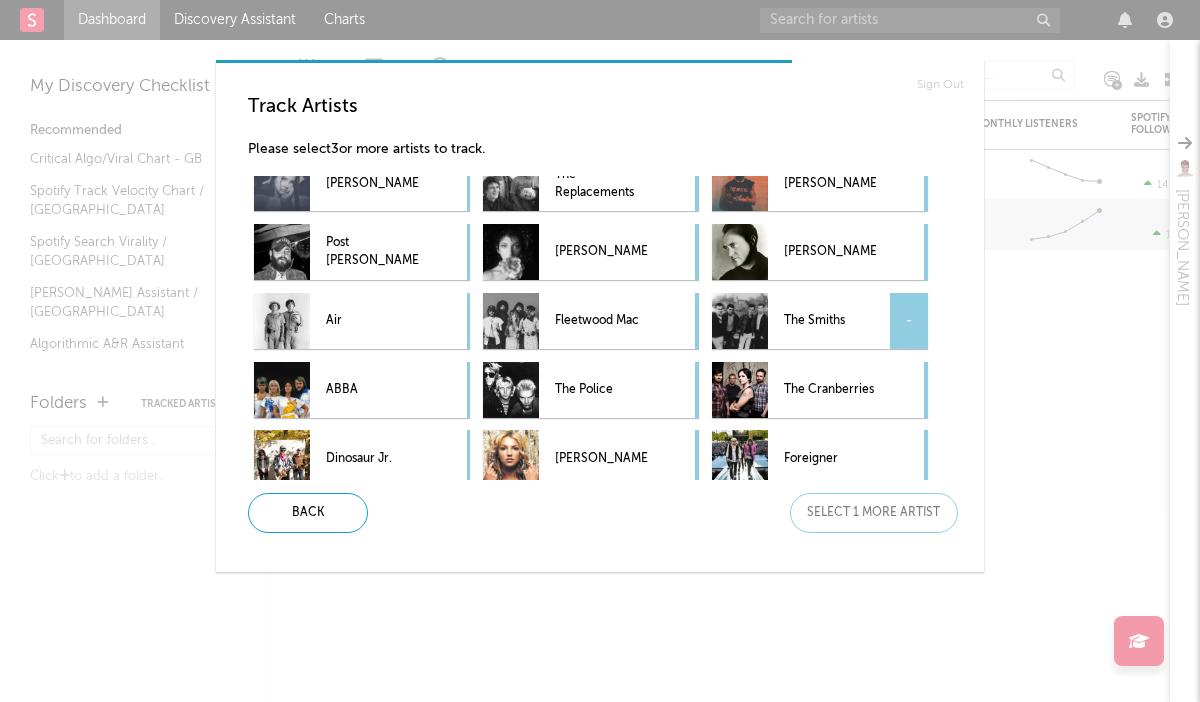 click on "The Smiths" at bounding box center [830, 321] 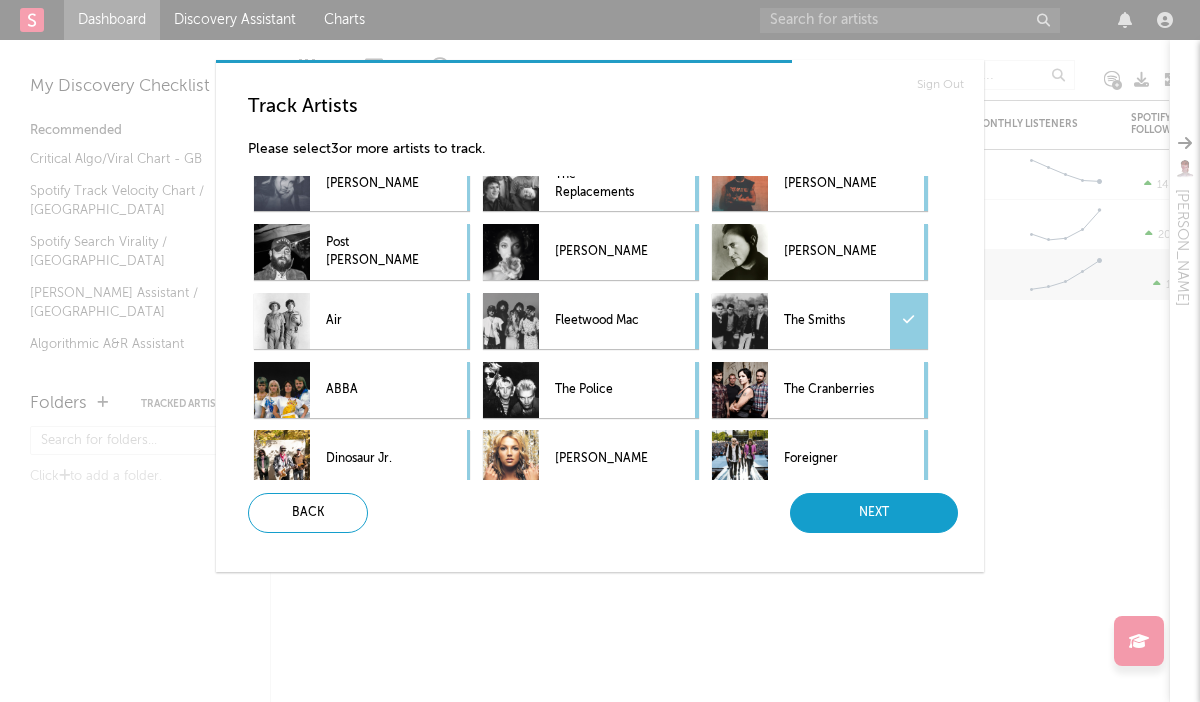 click on "Next" at bounding box center [874, 513] 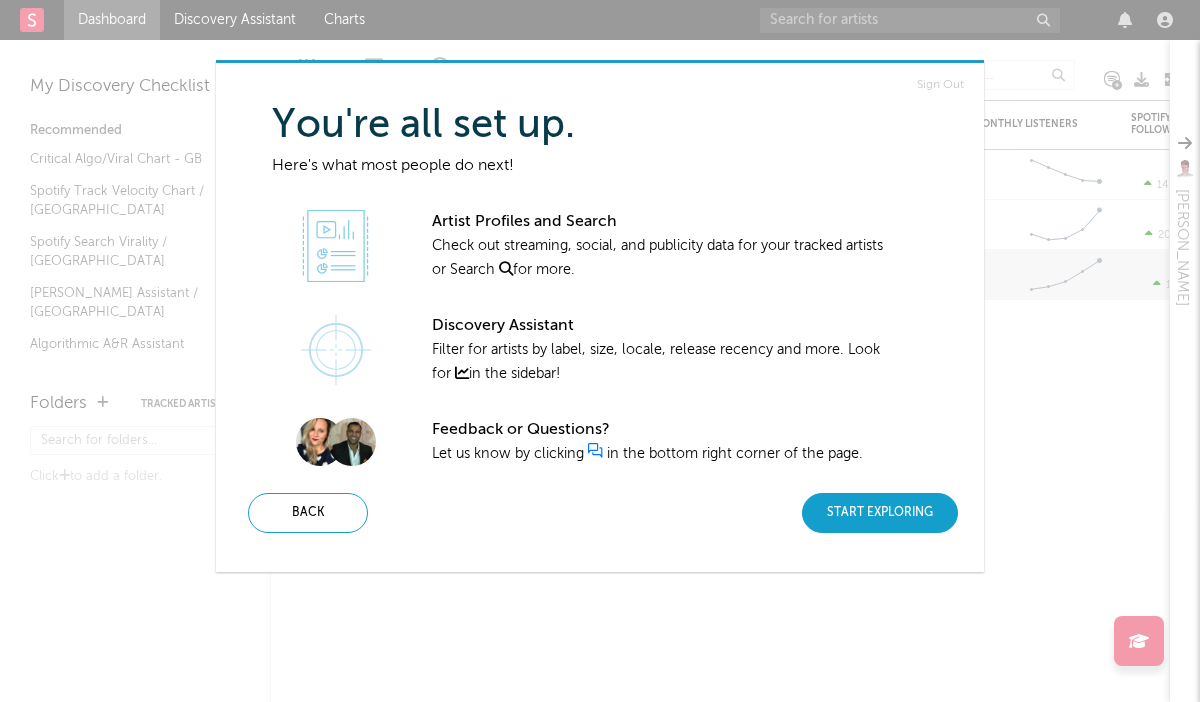 click on "Start Exploring" at bounding box center (880, 513) 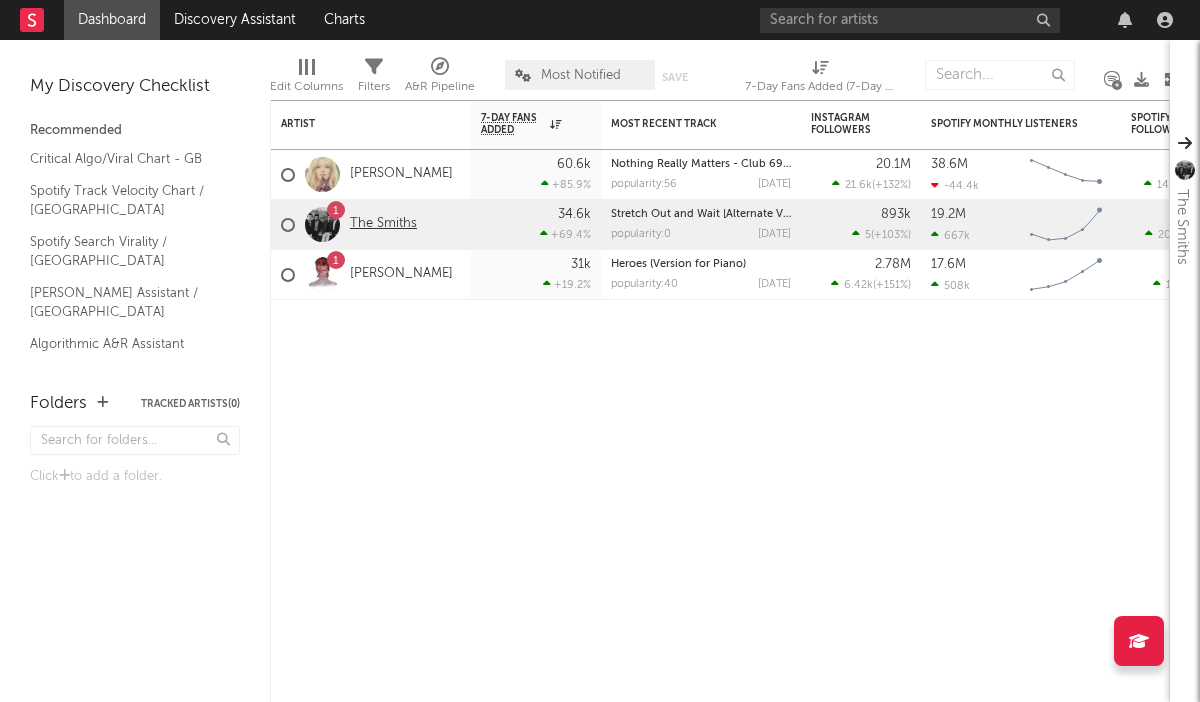click on "The Smiths" at bounding box center (383, 224) 